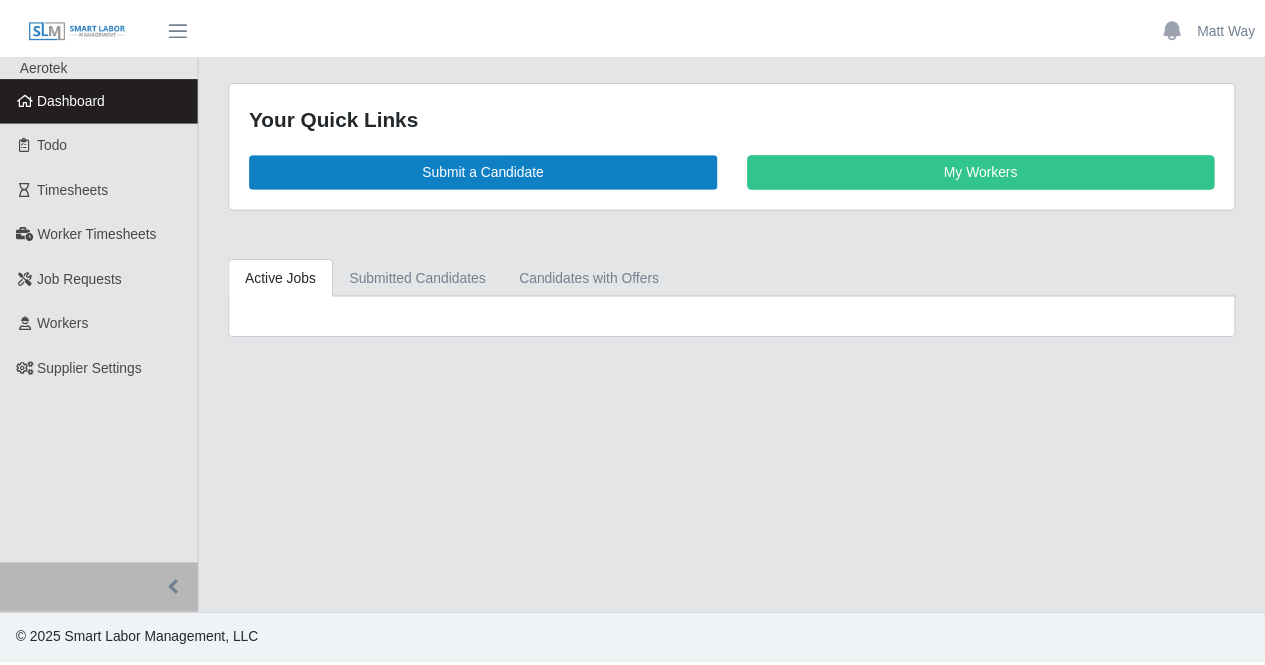 scroll, scrollTop: 0, scrollLeft: 0, axis: both 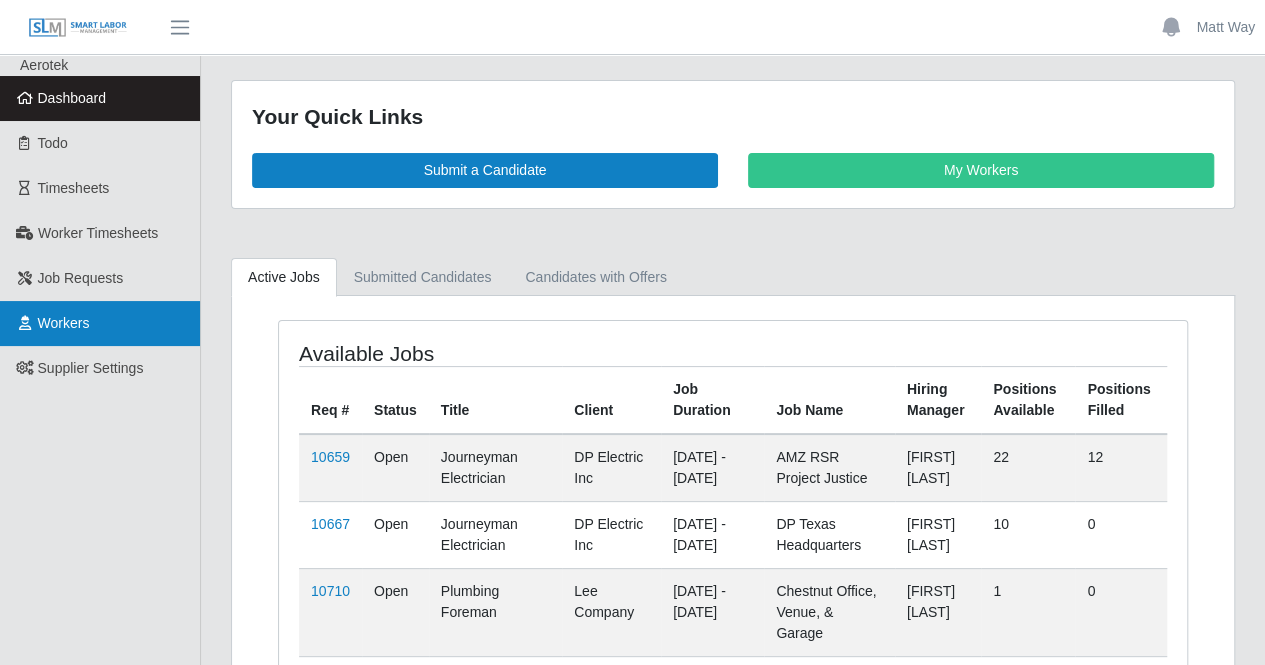 click on "Workers" at bounding box center (100, 323) 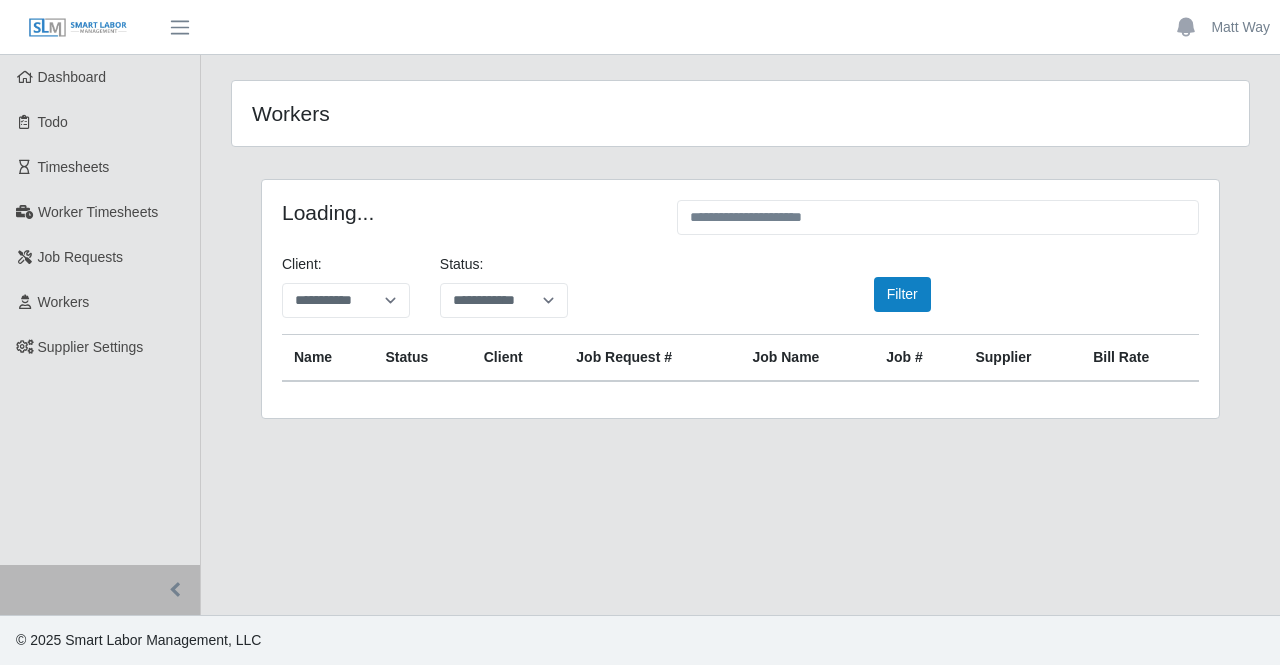 scroll, scrollTop: 0, scrollLeft: 0, axis: both 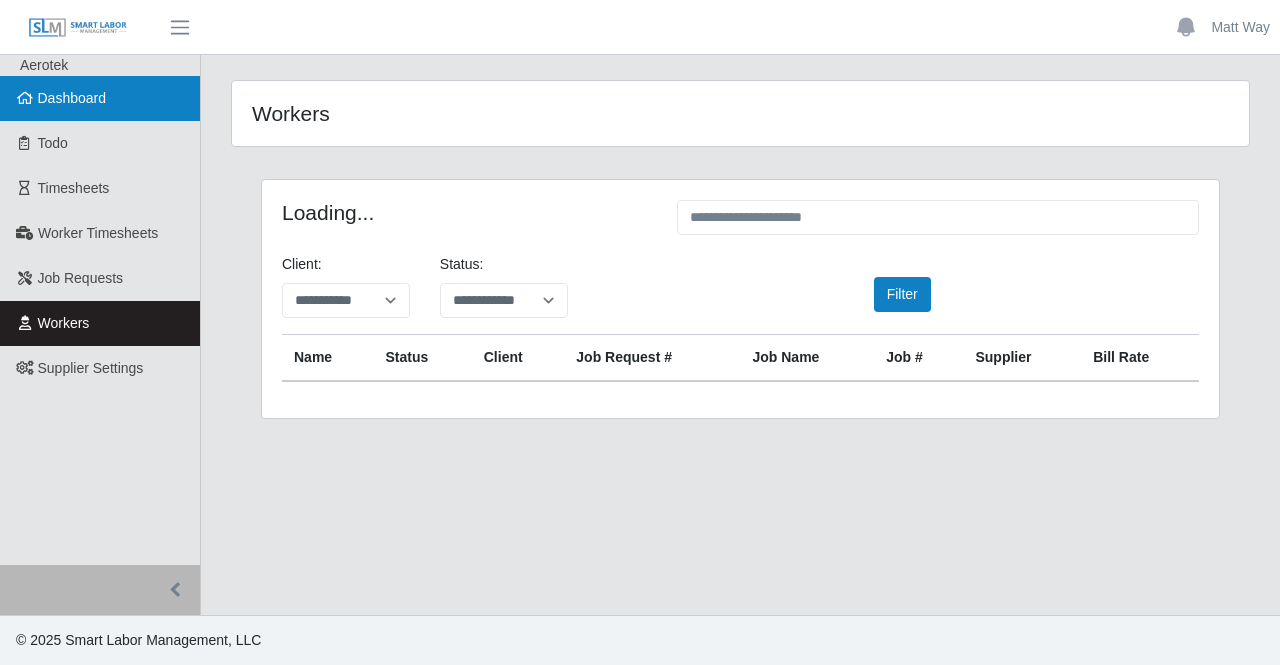 click on "Dashboard" at bounding box center [72, 98] 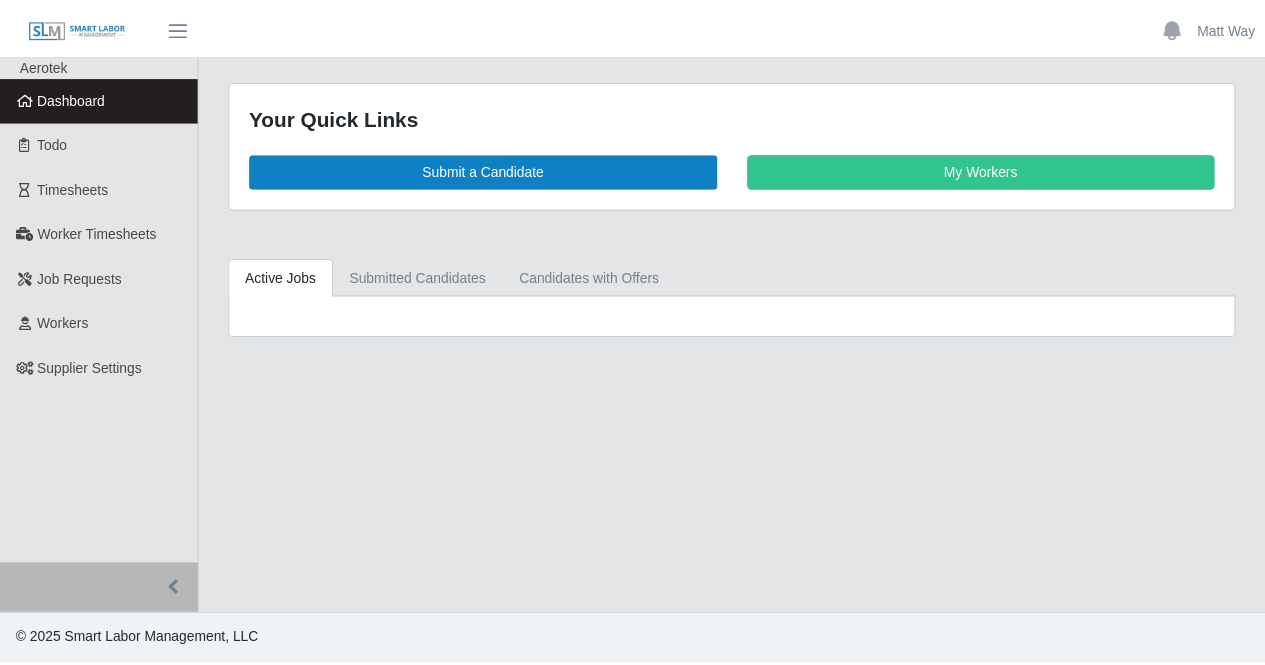 scroll, scrollTop: 0, scrollLeft: 0, axis: both 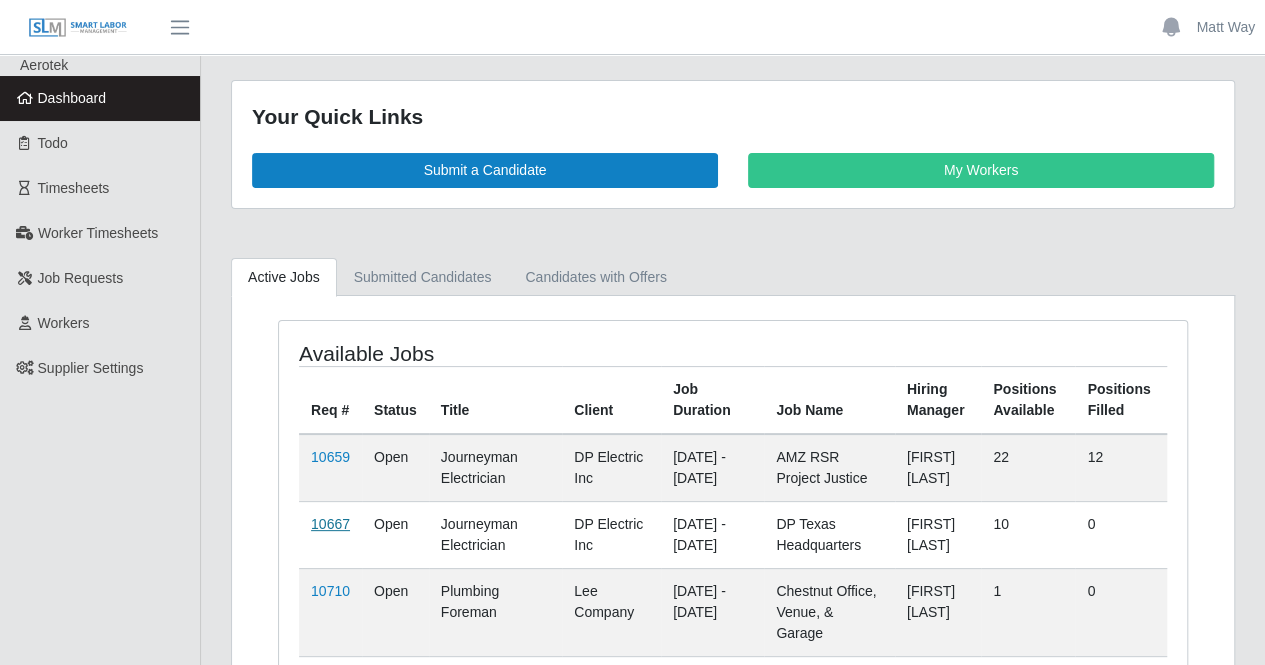 click on "10667" at bounding box center [330, 524] 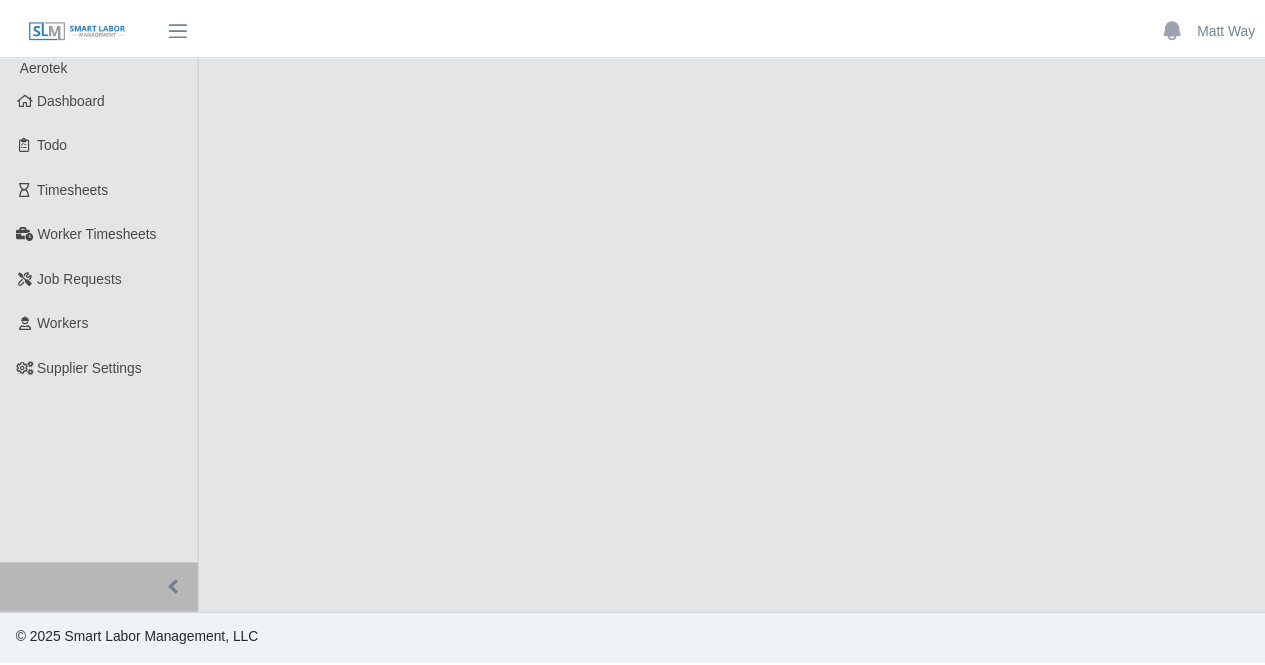 scroll, scrollTop: 0, scrollLeft: 0, axis: both 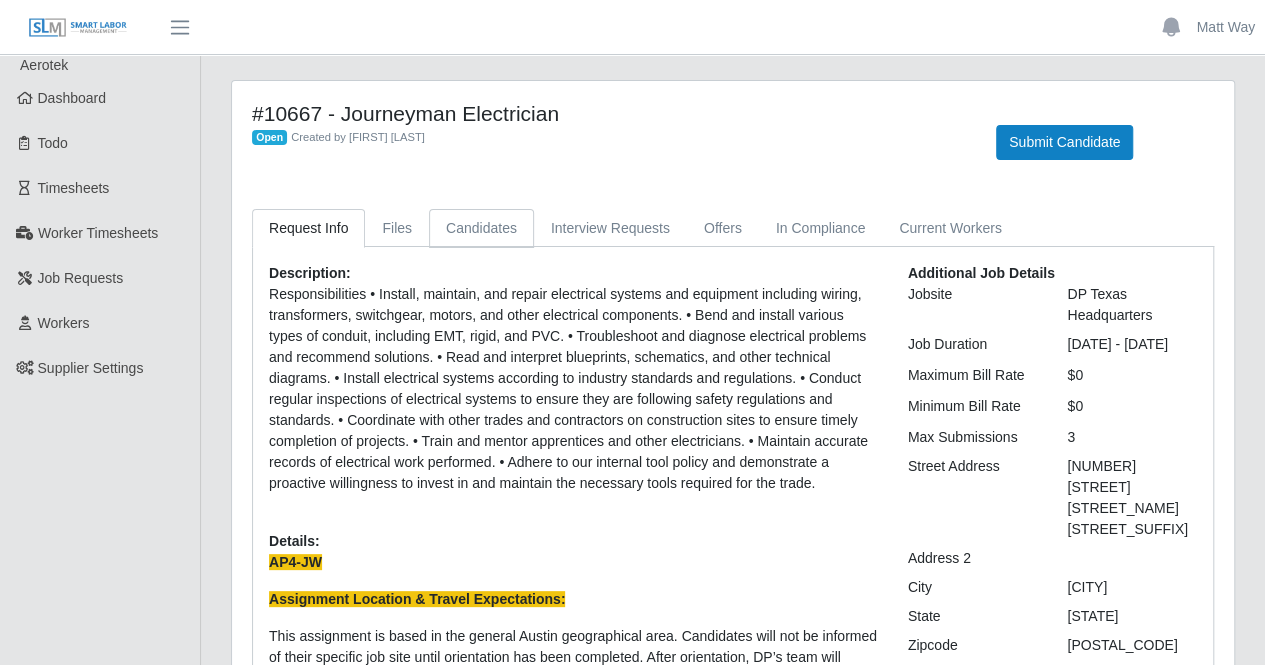 click on "Candidates" at bounding box center (481, 228) 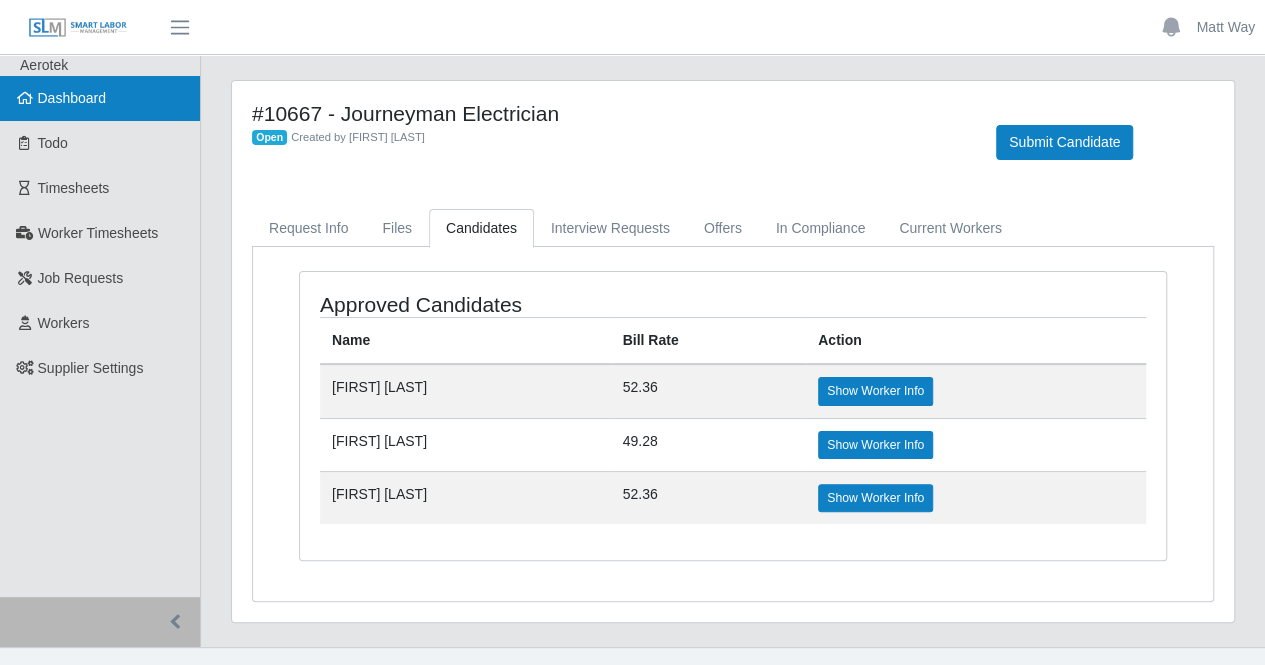 click on "Dashboard" at bounding box center (100, 98) 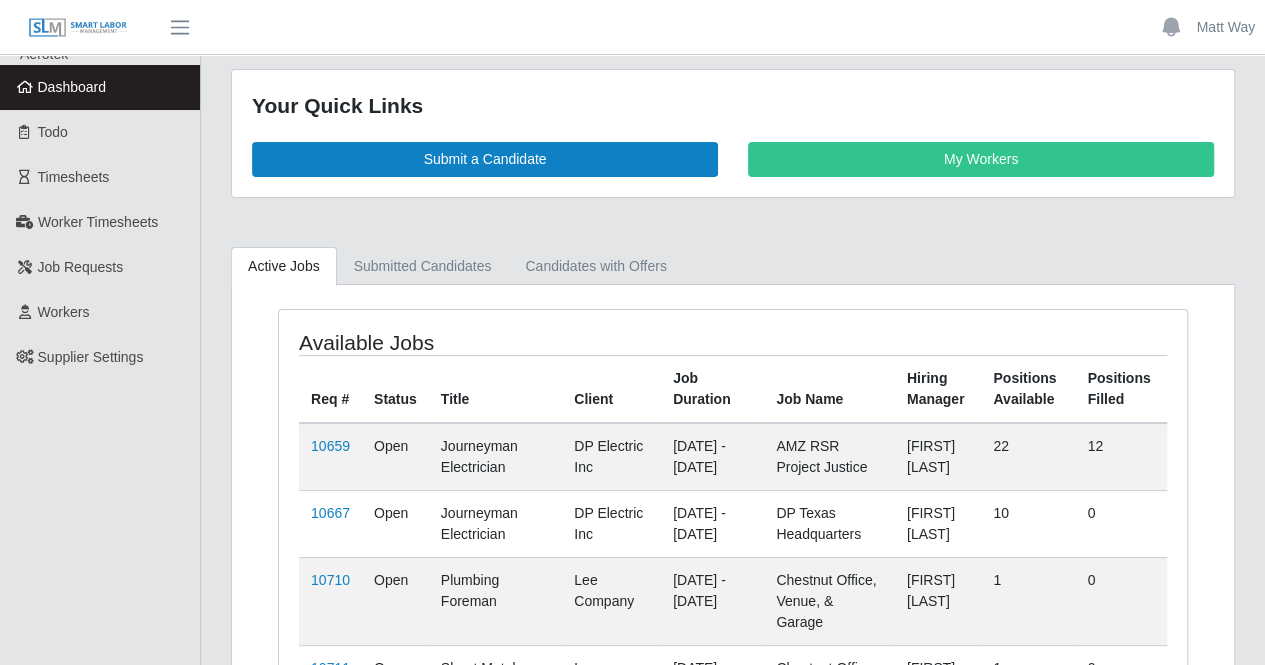 scroll, scrollTop: 12, scrollLeft: 0, axis: vertical 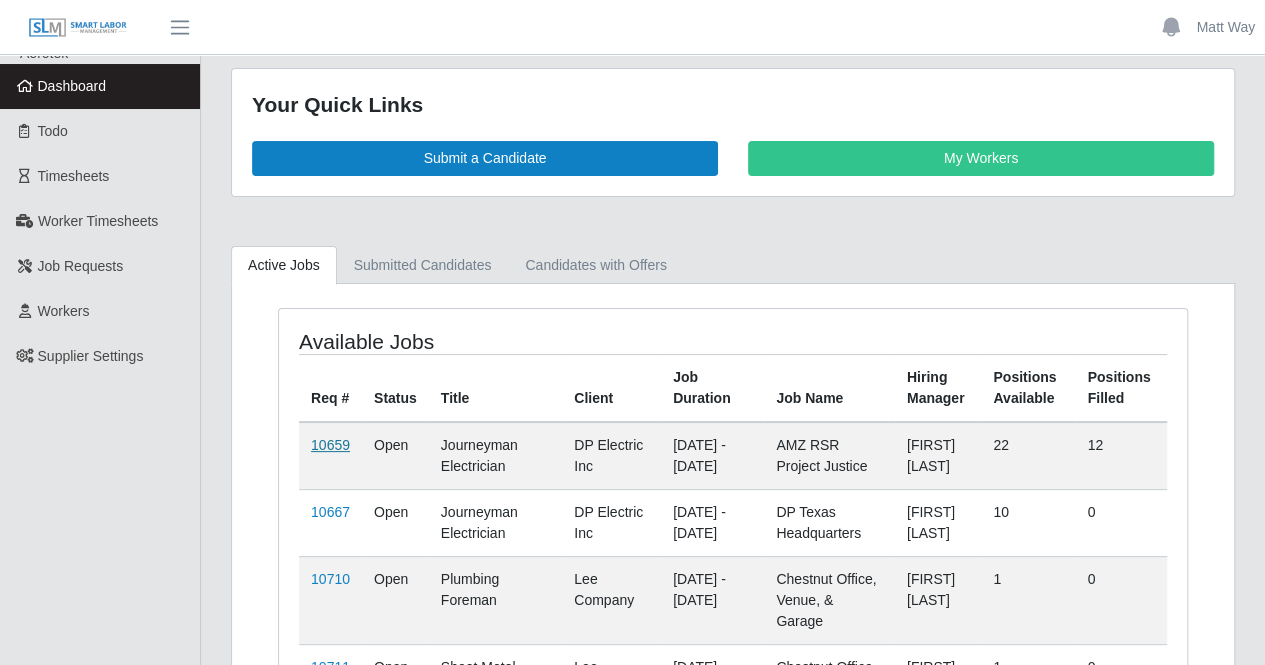 click on "10659" at bounding box center [330, 445] 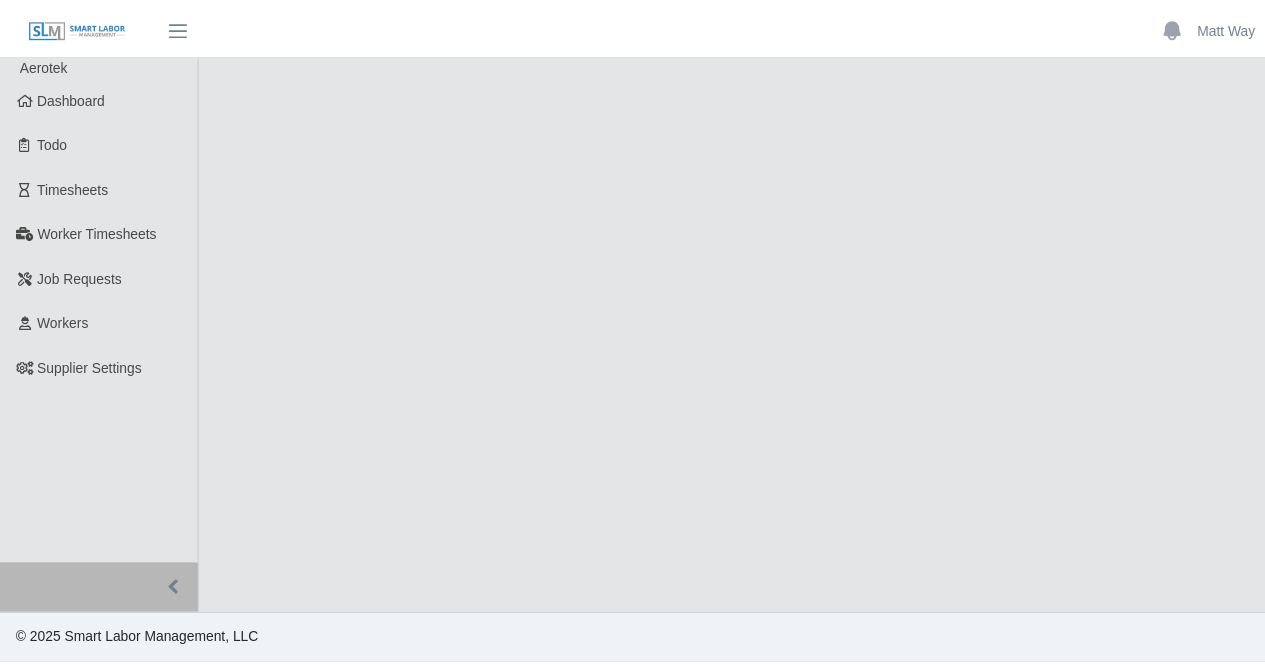 scroll, scrollTop: 0, scrollLeft: 0, axis: both 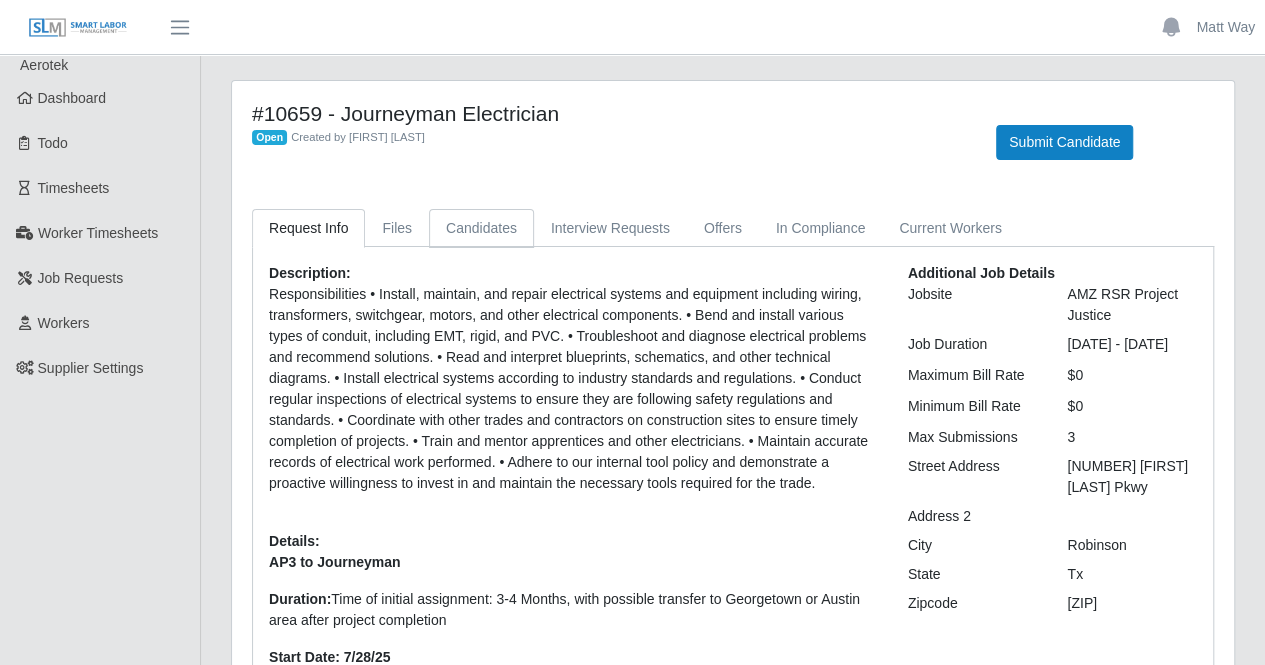 click on "Candidates" at bounding box center (481, 228) 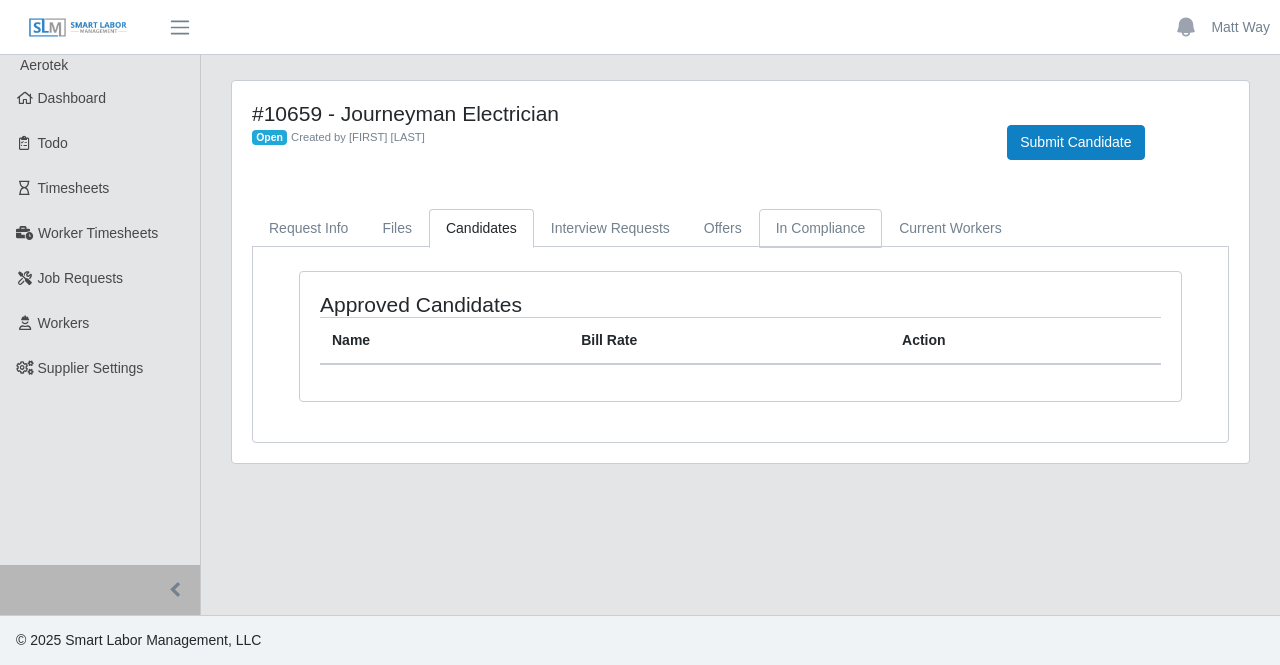 click on "In Compliance" at bounding box center [821, 228] 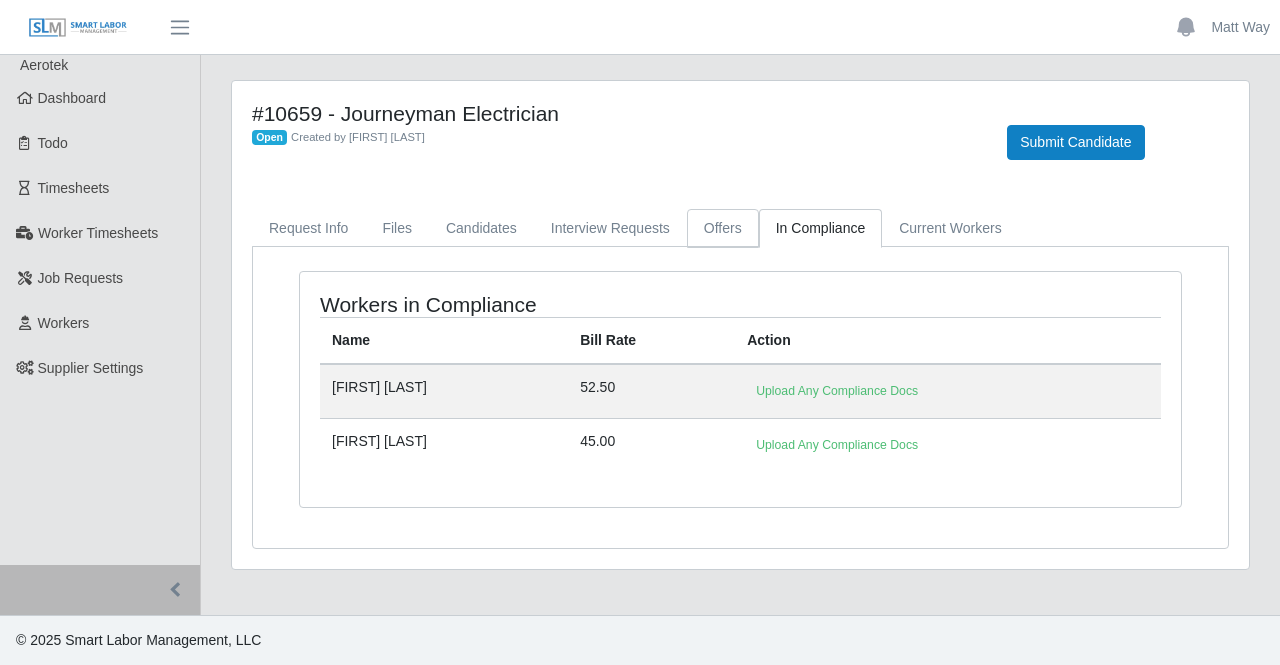 click on "Offers" at bounding box center (723, 228) 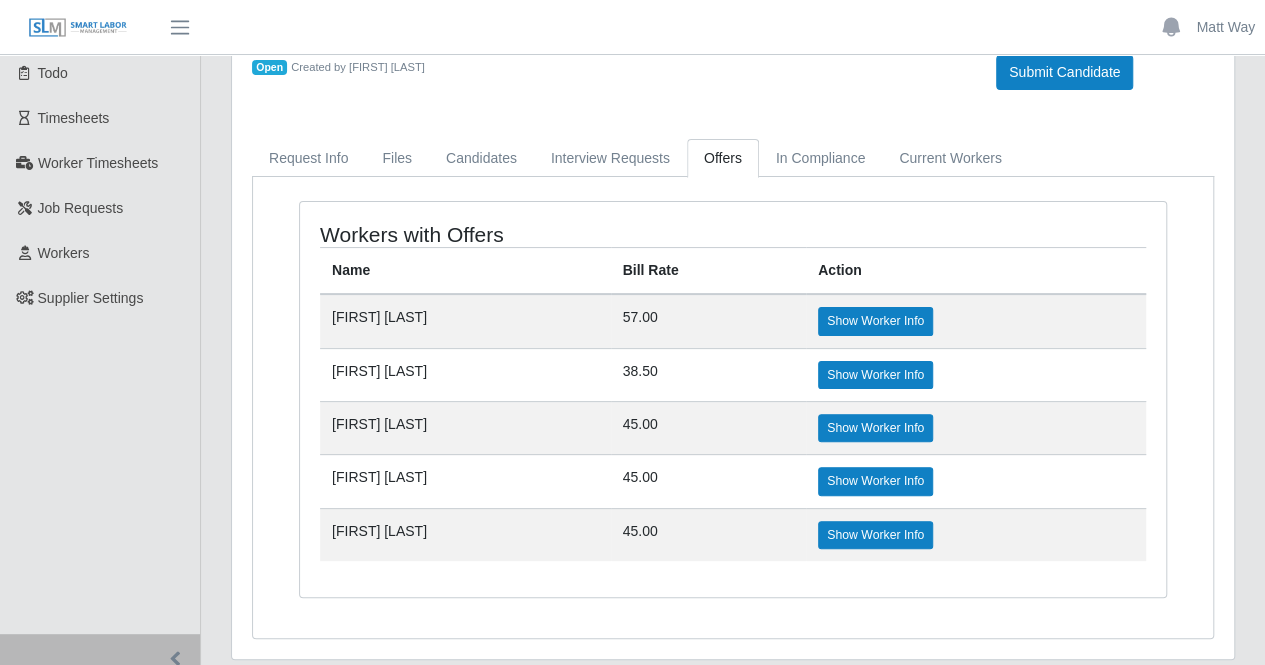 scroll, scrollTop: 71, scrollLeft: 0, axis: vertical 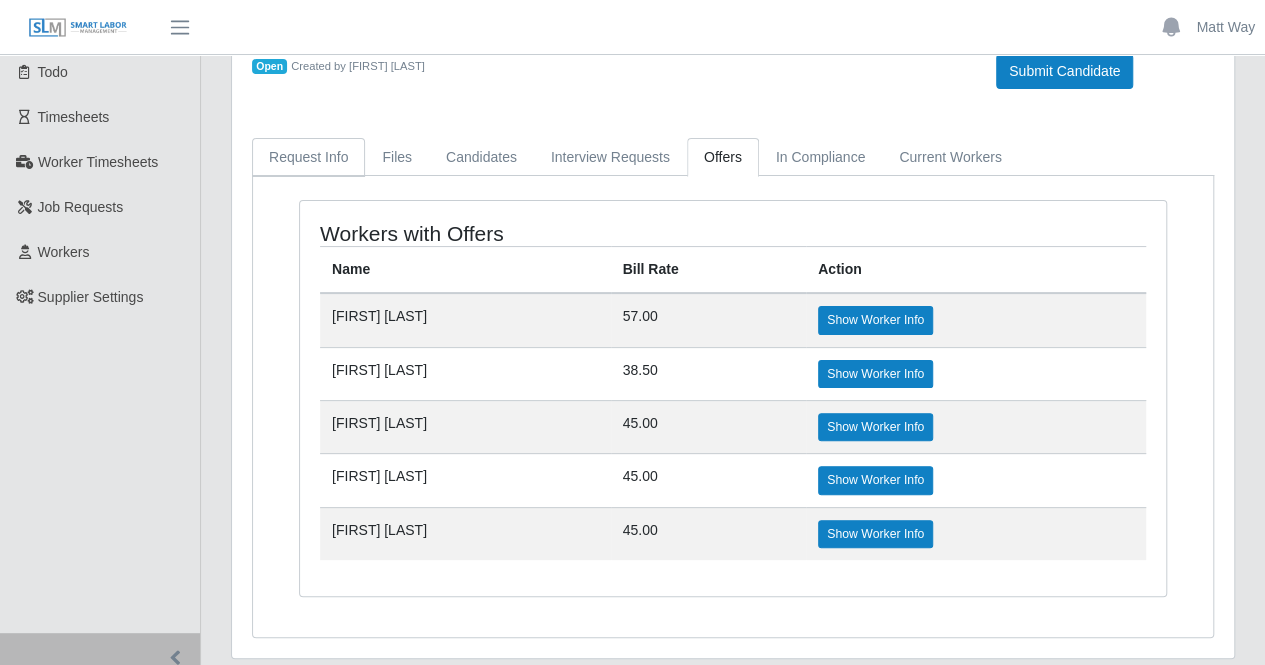 click on "Request Info" at bounding box center (308, 157) 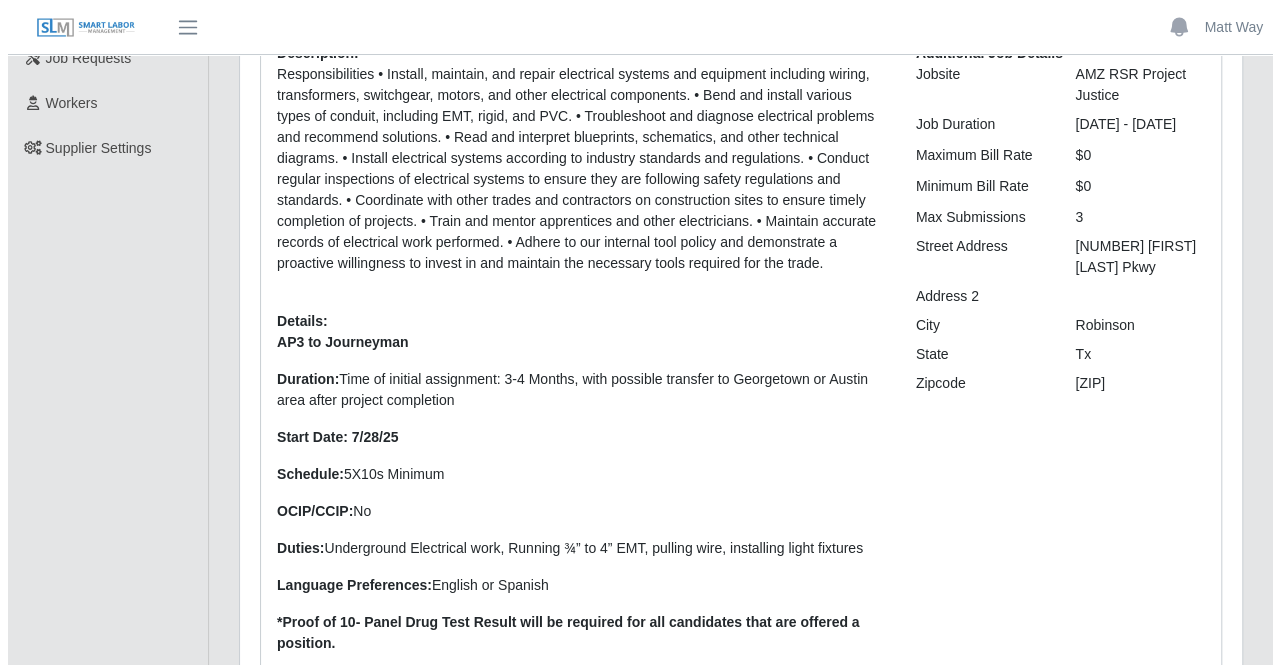 scroll, scrollTop: 0, scrollLeft: 0, axis: both 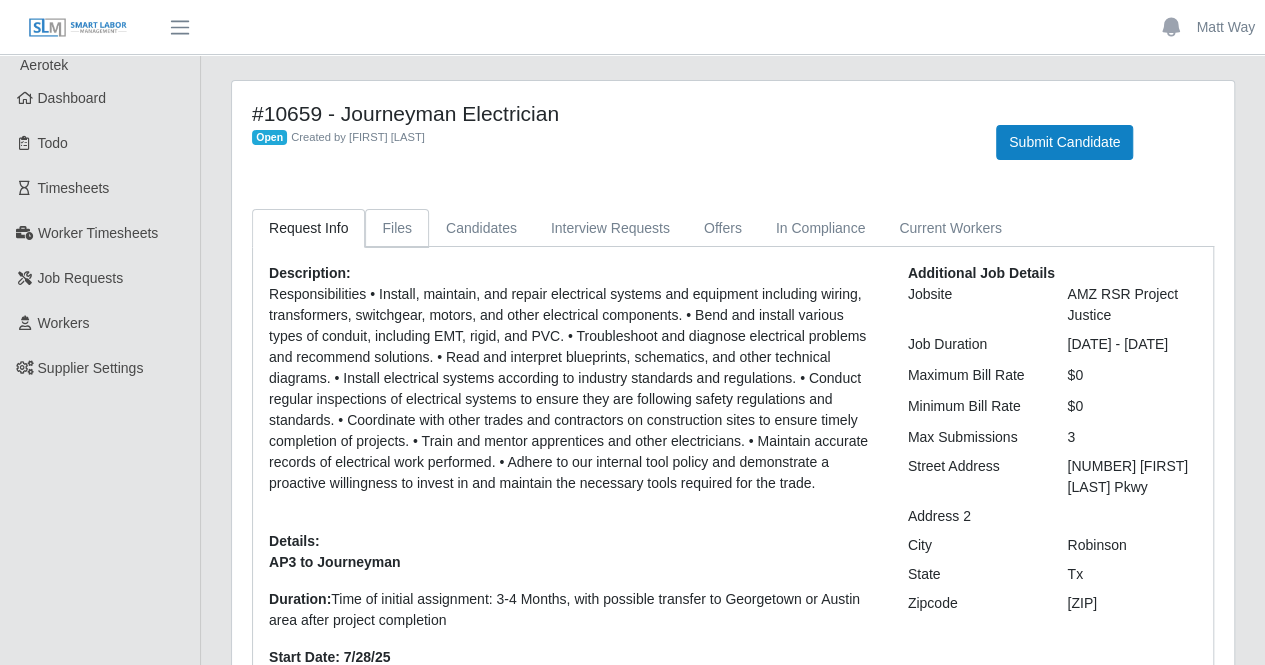 click on "Files" at bounding box center [397, 228] 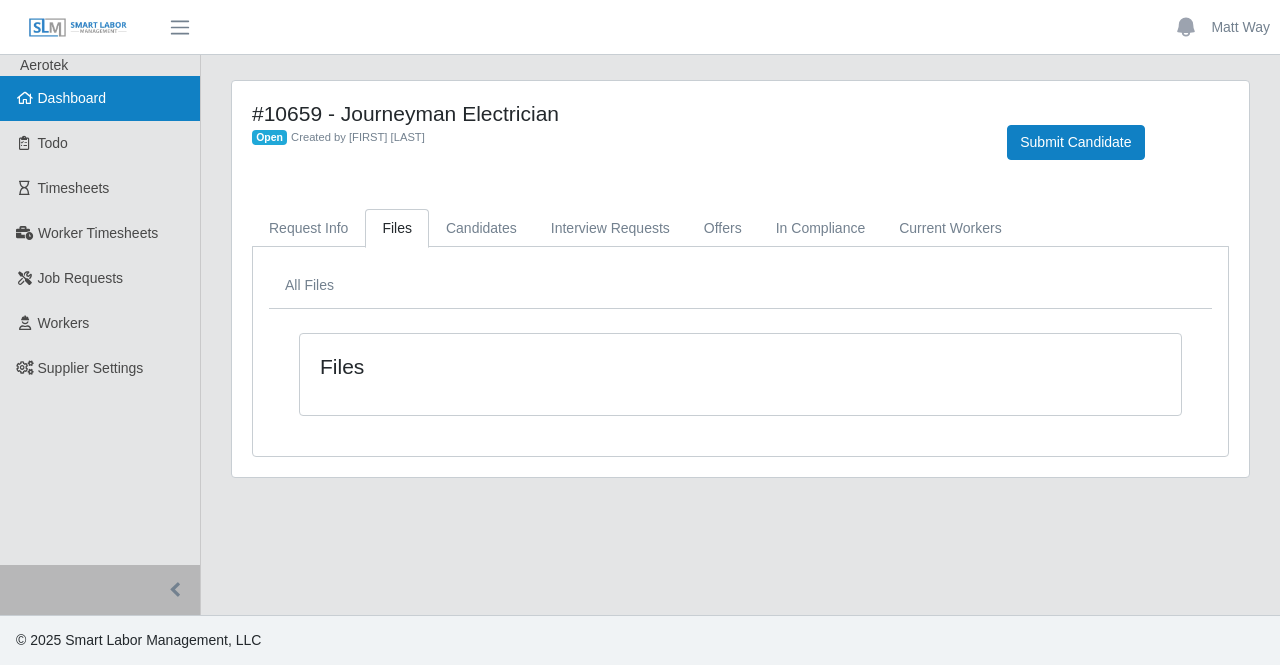 click on "Dashboard" at bounding box center (72, 98) 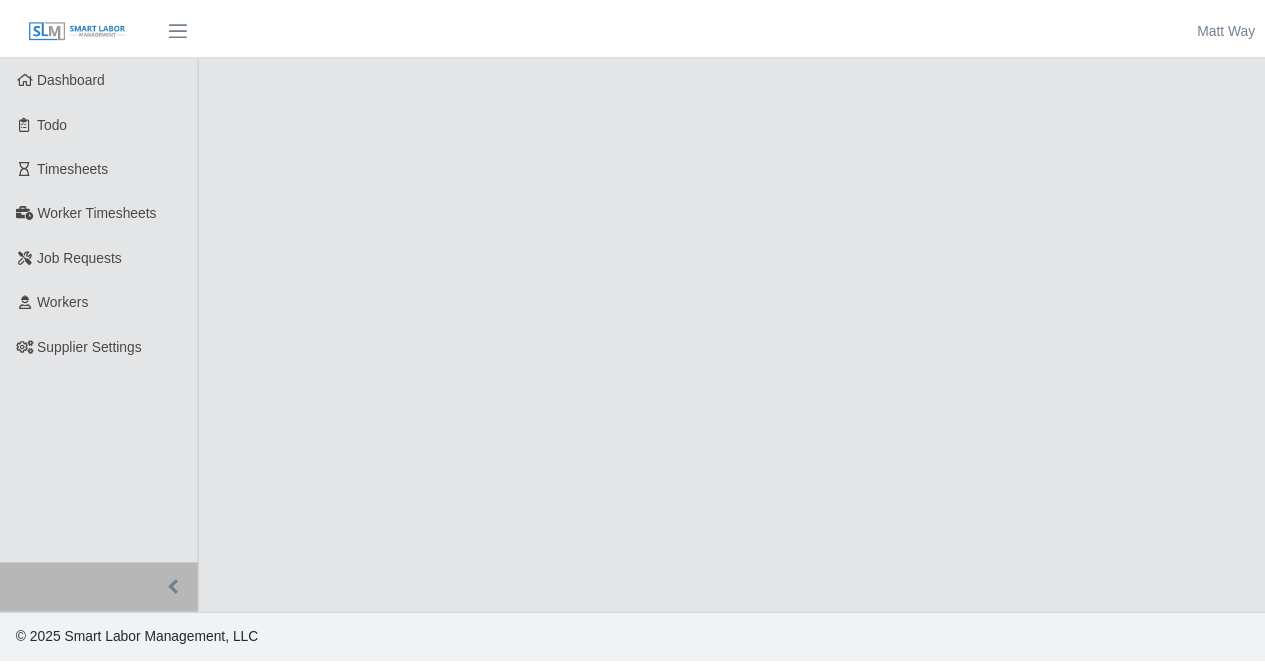 scroll, scrollTop: 0, scrollLeft: 0, axis: both 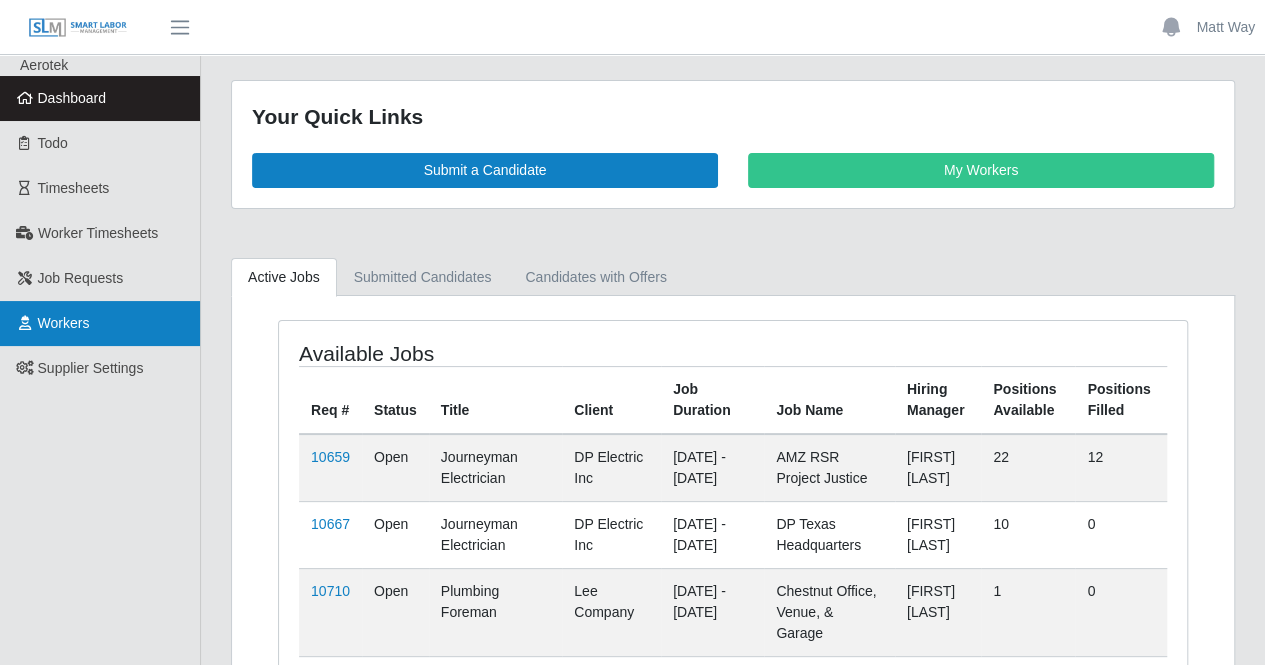click on "Workers" at bounding box center (100, 323) 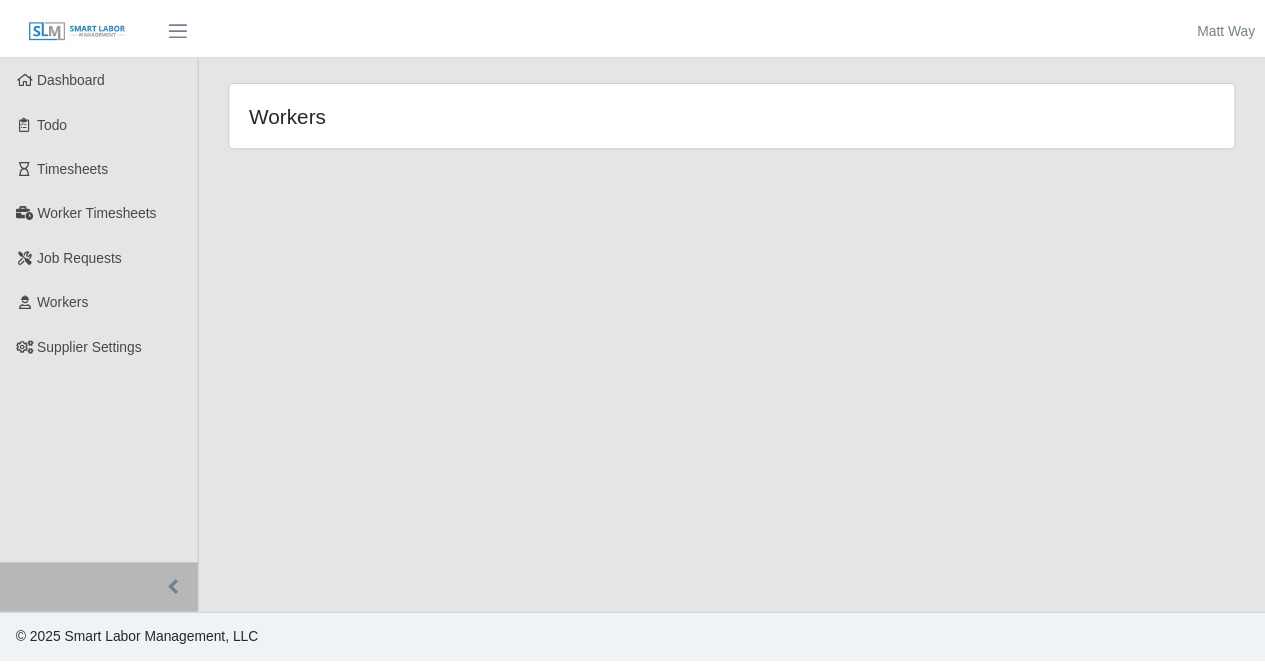 scroll, scrollTop: 0, scrollLeft: 0, axis: both 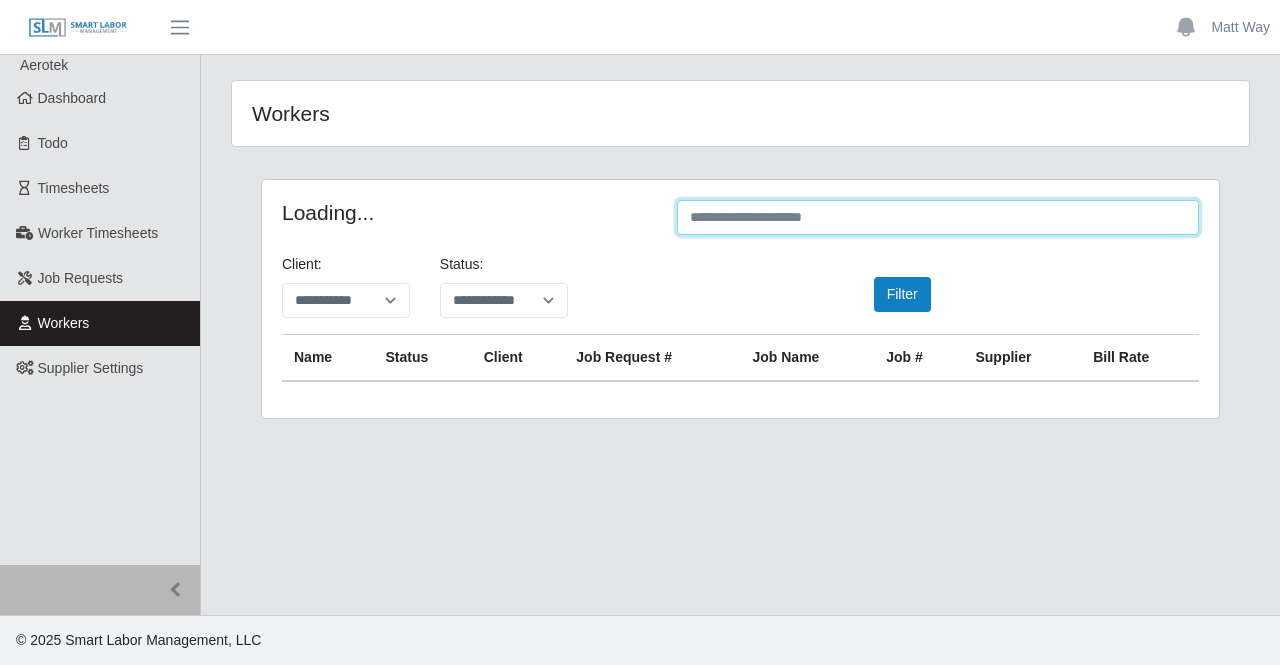 click at bounding box center (938, 217) 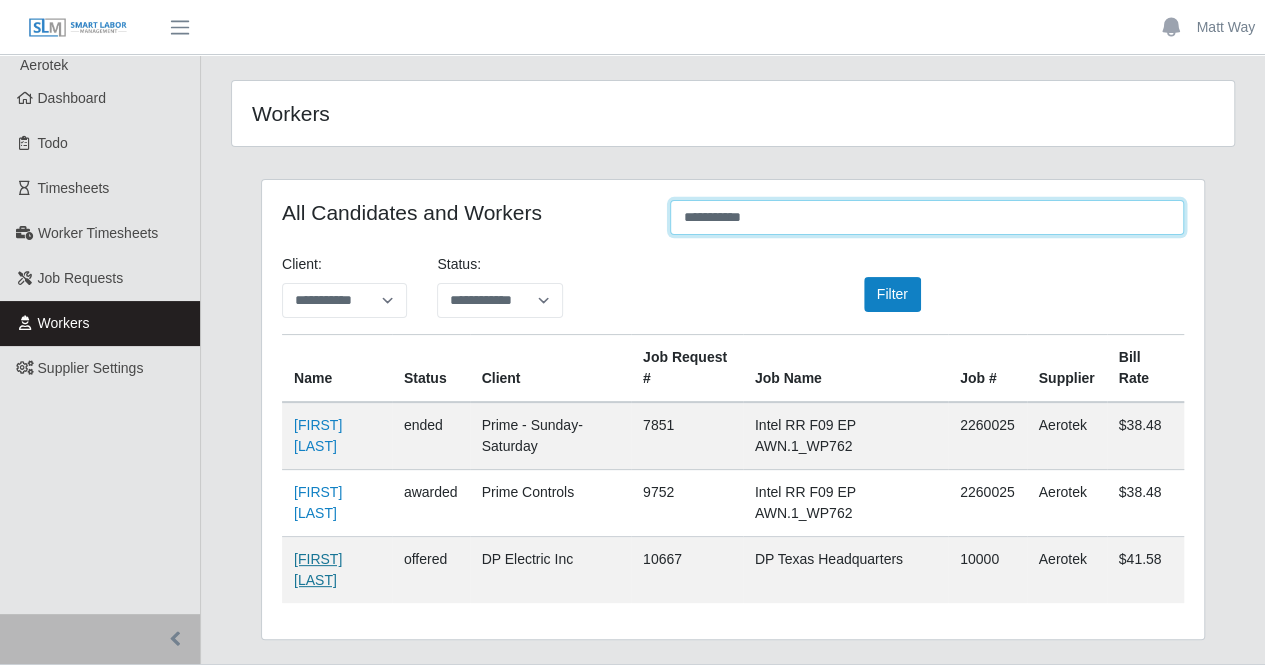 type on "**********" 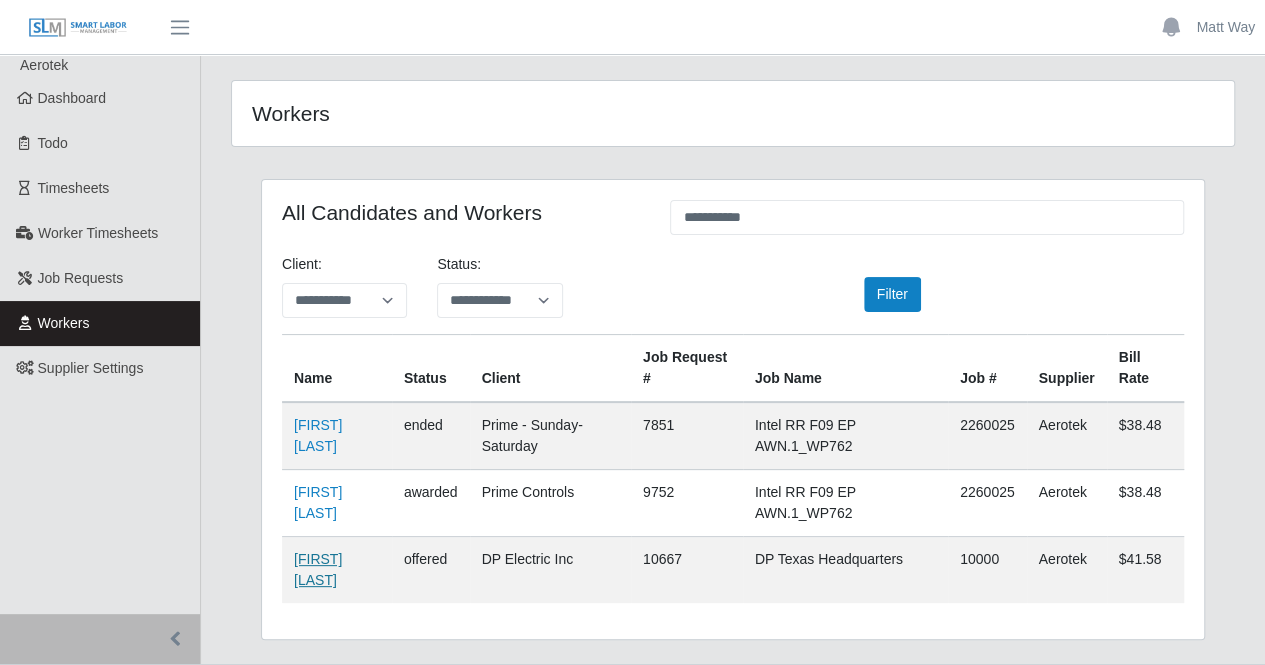 click on "[FIRST] [LAST]" at bounding box center [318, 569] 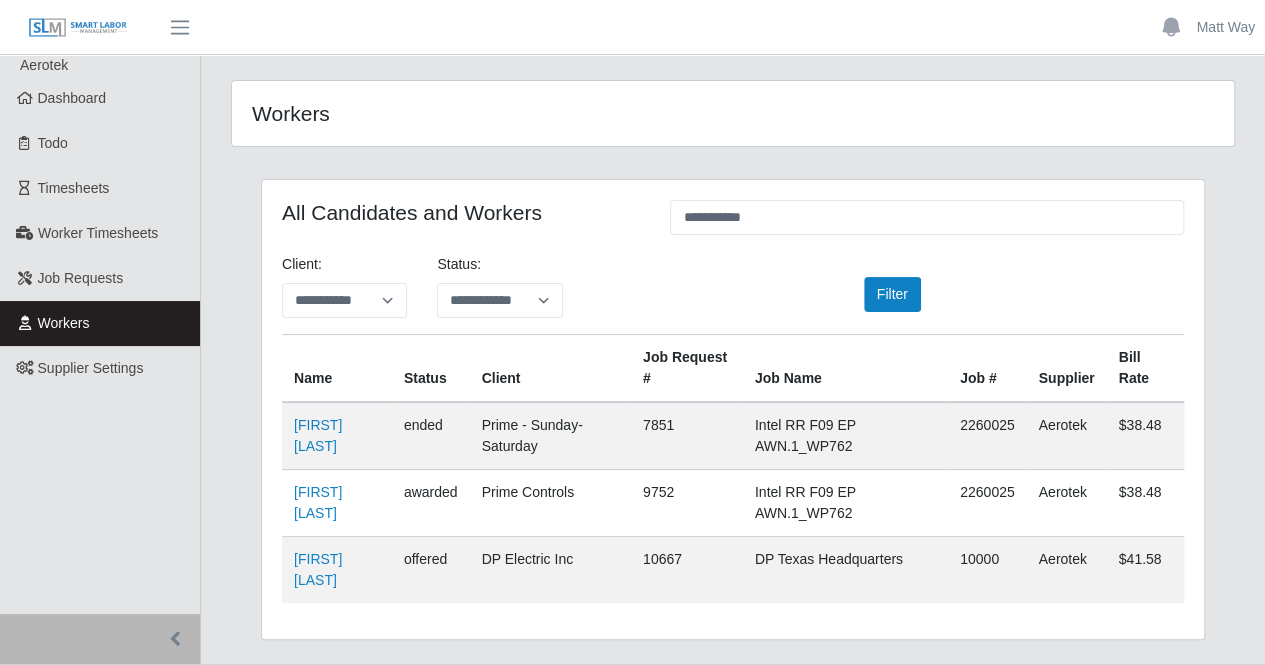 click on "Workers" at bounding box center [64, 323] 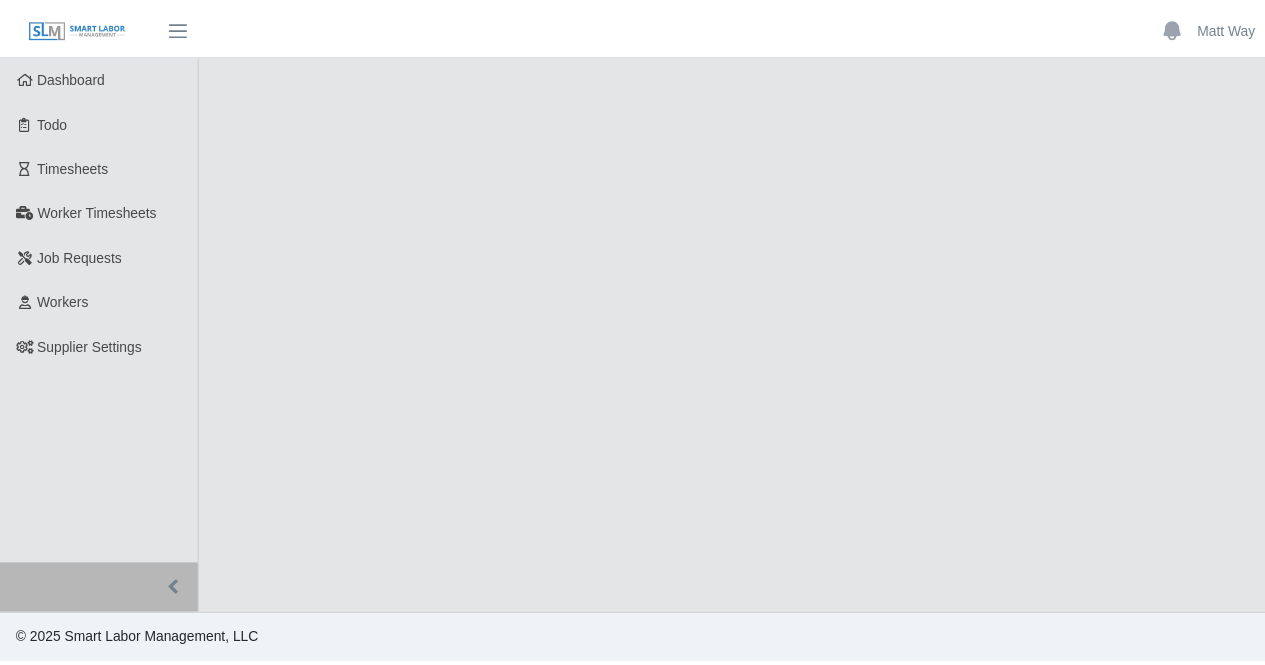 scroll, scrollTop: 0, scrollLeft: 0, axis: both 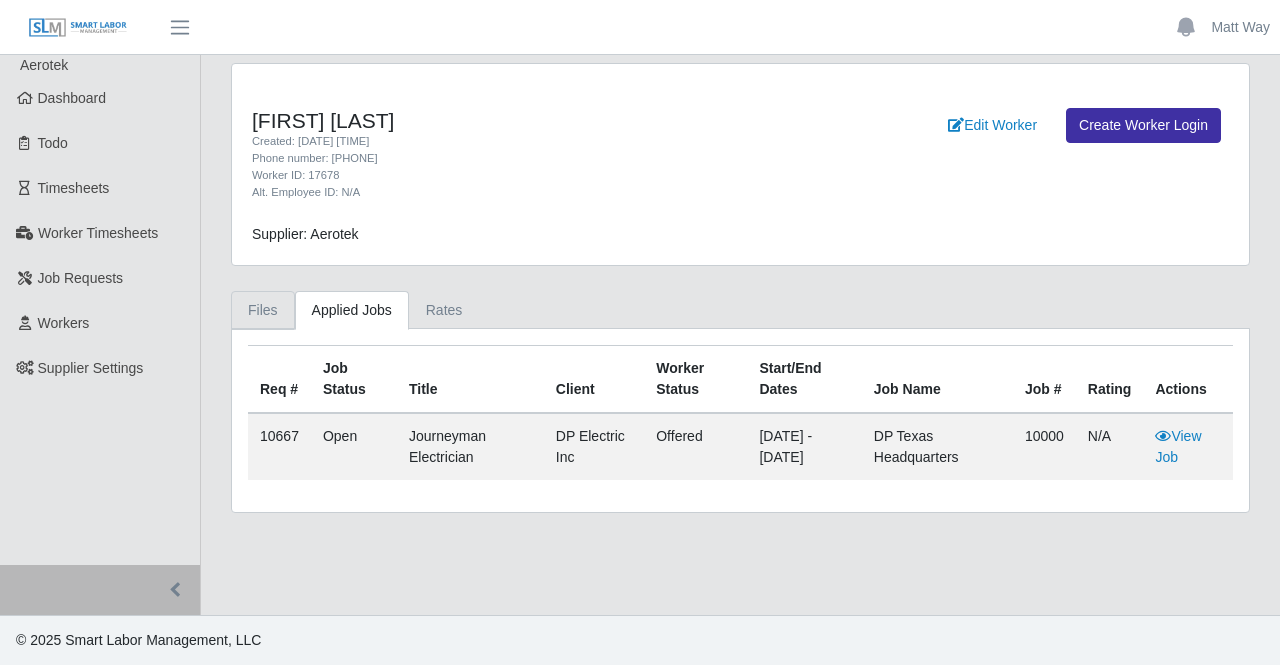 click on "Files" at bounding box center (263, 310) 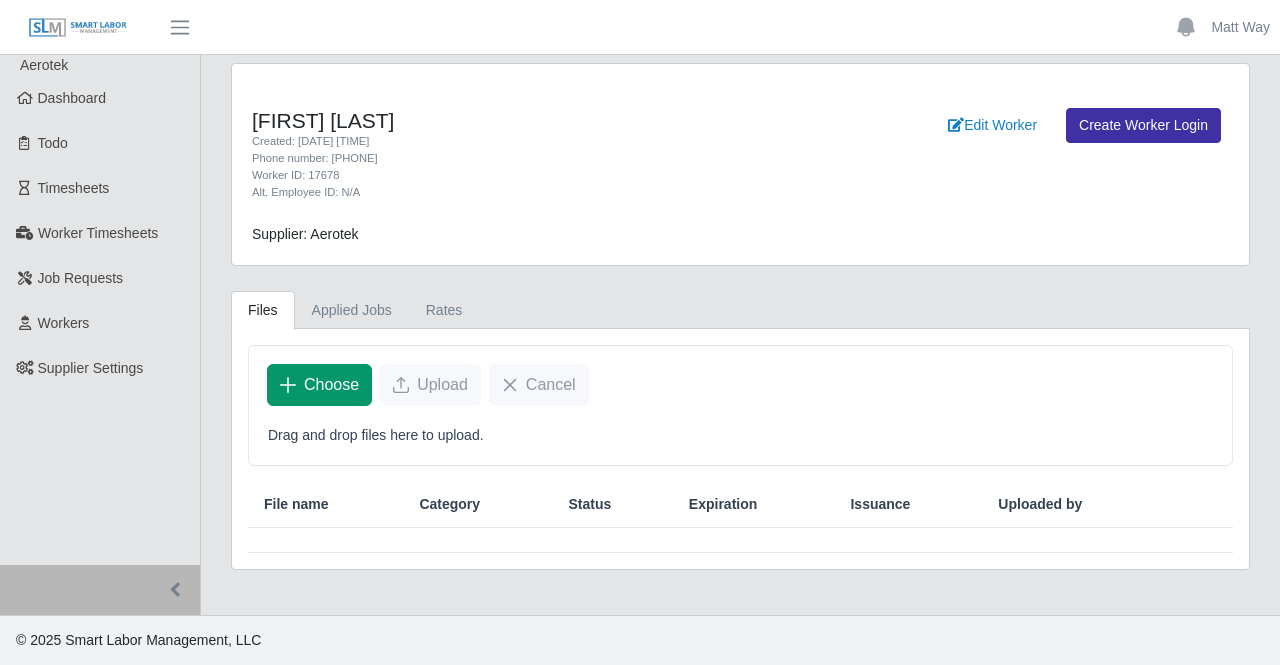 click on "Choose" 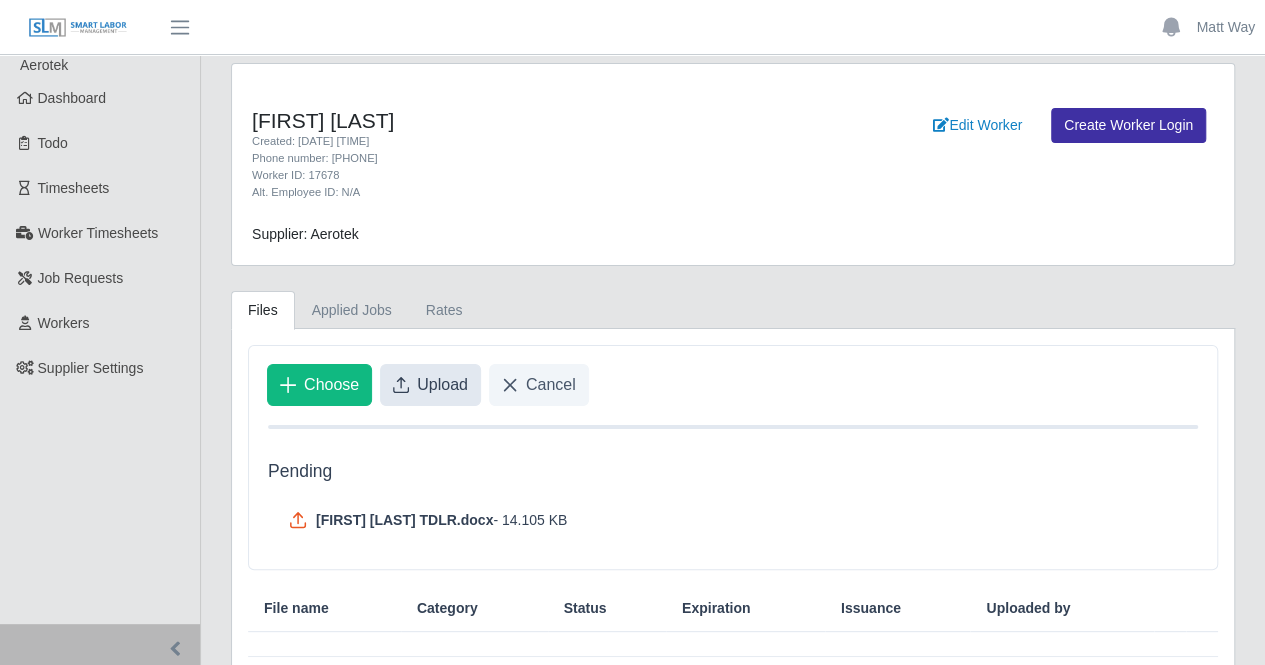 click on "Upload" 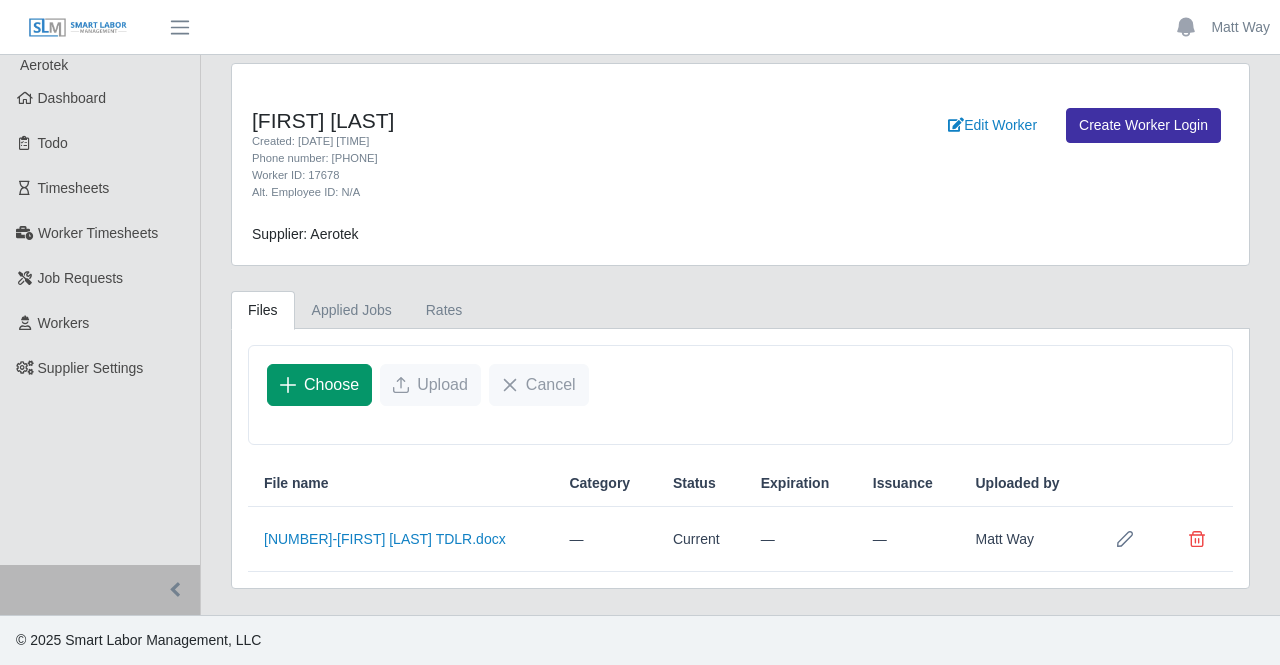 click on "Choose" 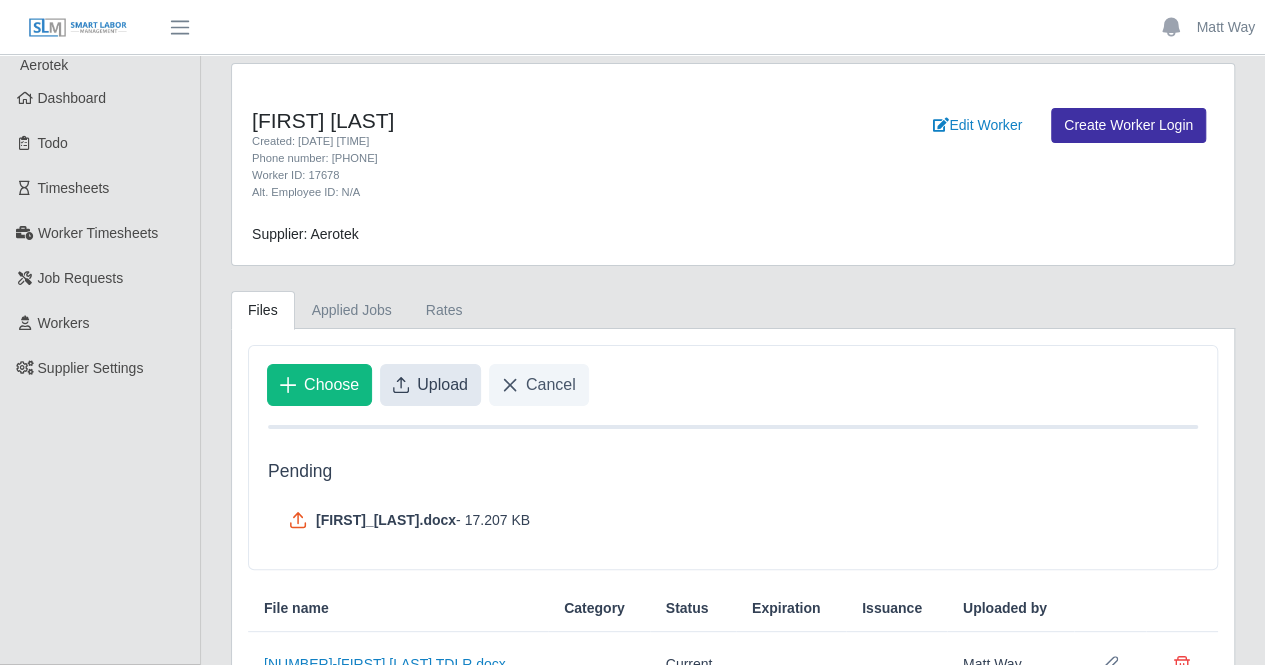 click on "Upload" 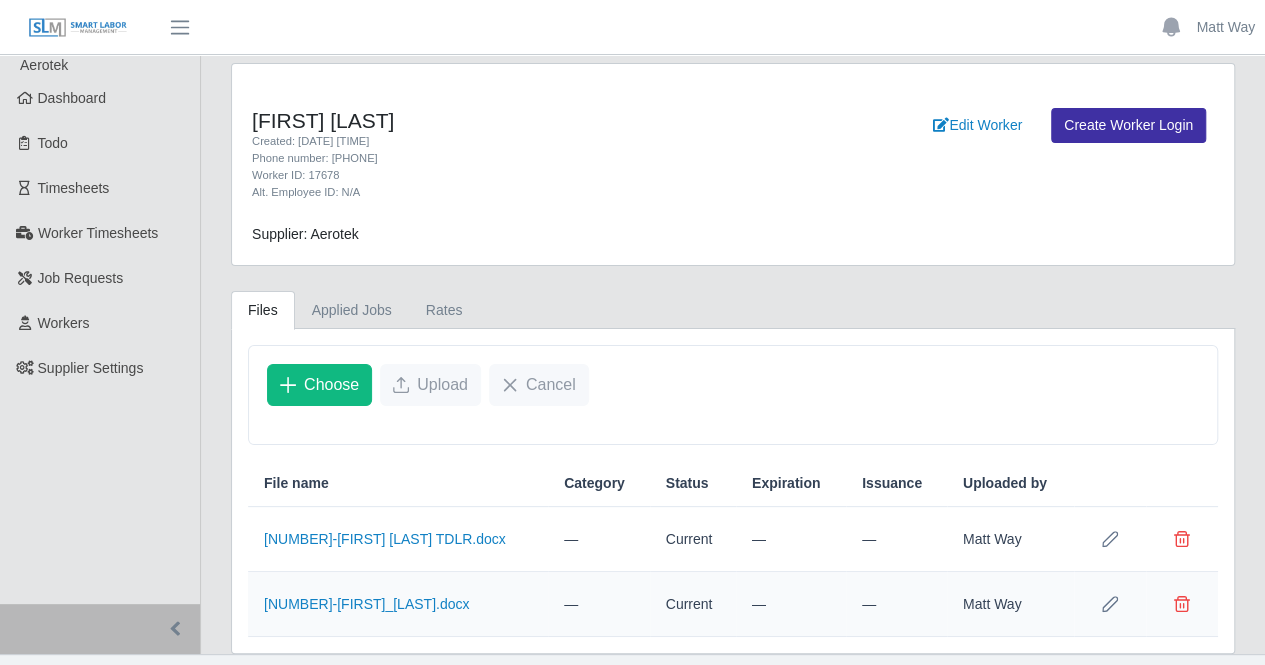 scroll, scrollTop: 34, scrollLeft: 0, axis: vertical 